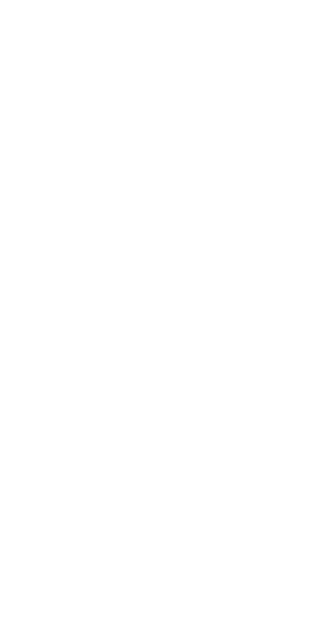 scroll, scrollTop: 0, scrollLeft: 0, axis: both 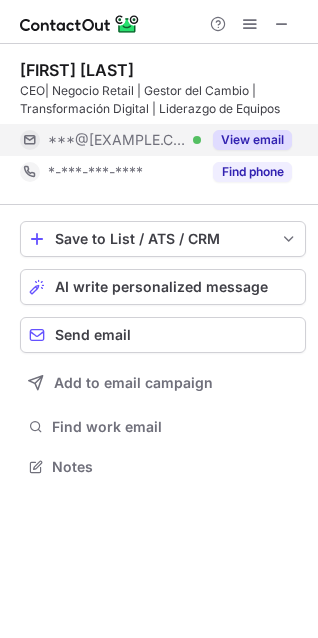 click on "View email" at bounding box center (252, 140) 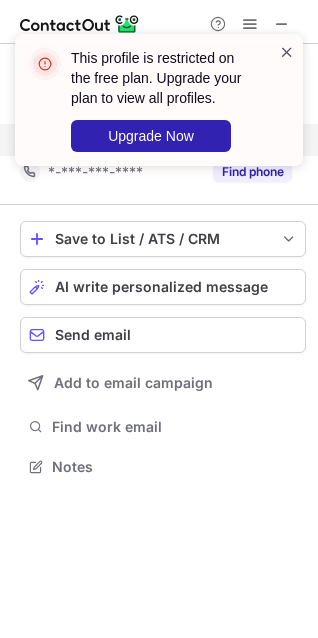 click at bounding box center [287, 52] 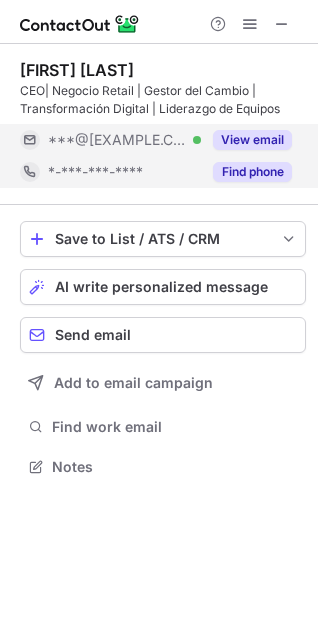 click on "Find phone" at bounding box center [252, 172] 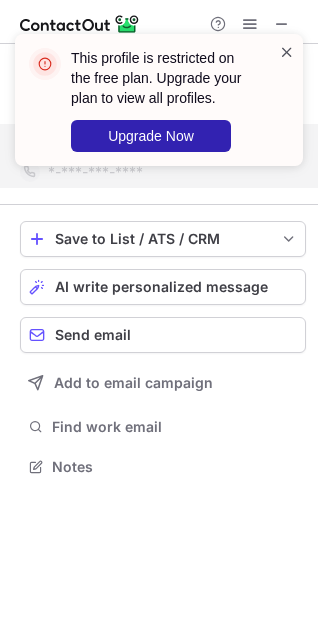 click at bounding box center [287, 52] 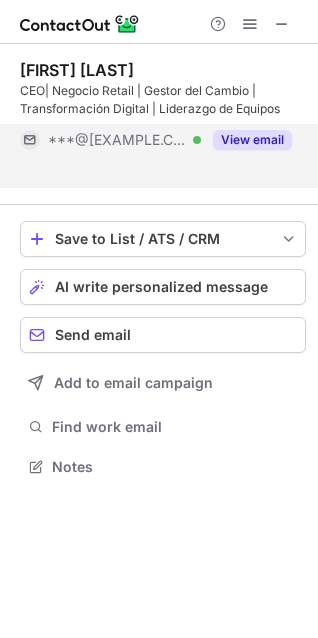 scroll, scrollTop: 421, scrollLeft: 318, axis: both 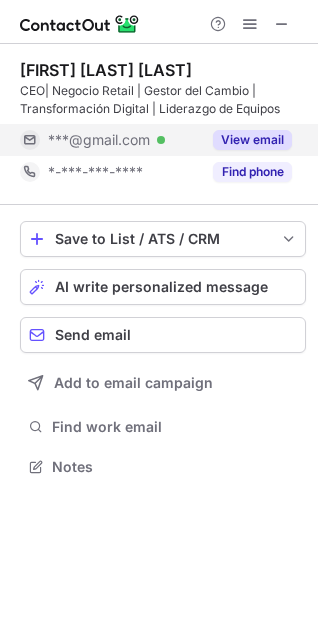click on "View email" at bounding box center (252, 140) 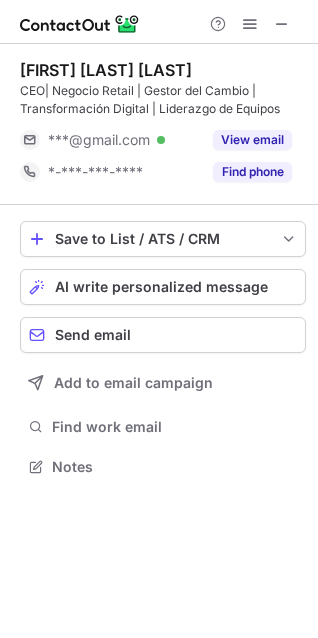 scroll, scrollTop: 10, scrollLeft: 10, axis: both 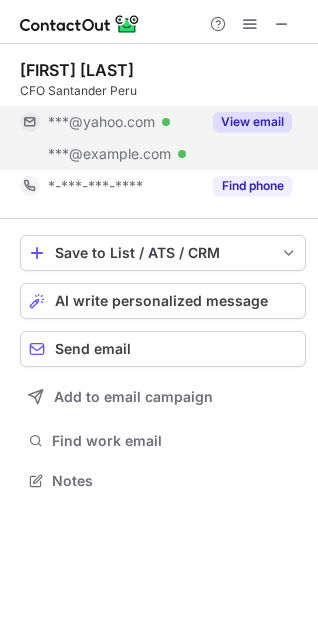 click on "View email" at bounding box center (252, 122) 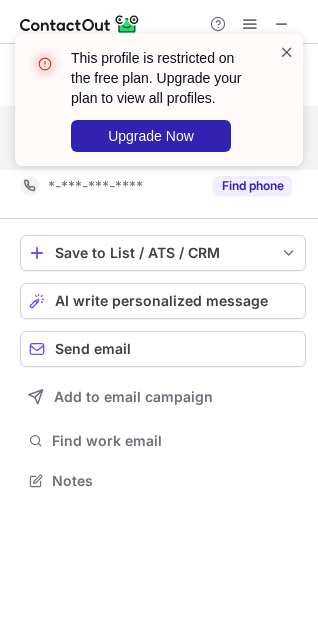 click at bounding box center [287, 52] 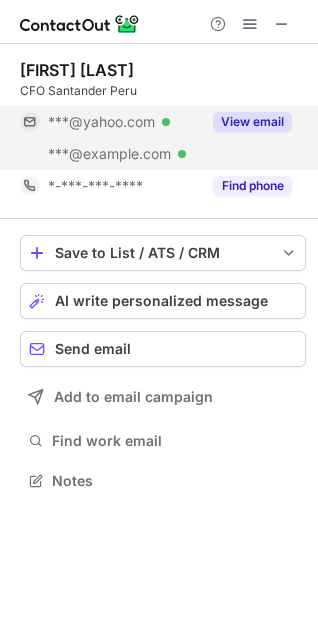 drag, startPoint x: 172, startPoint y: 76, endPoint x: 15, endPoint y: 72, distance: 157.05095 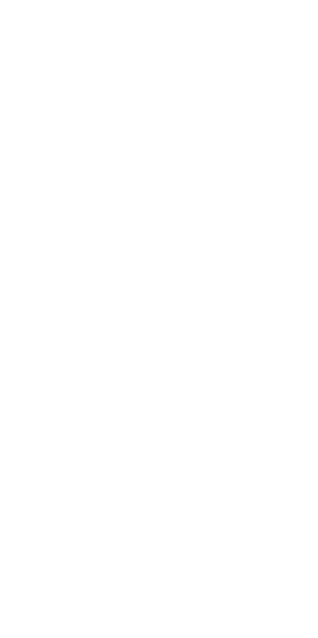 scroll, scrollTop: 0, scrollLeft: 0, axis: both 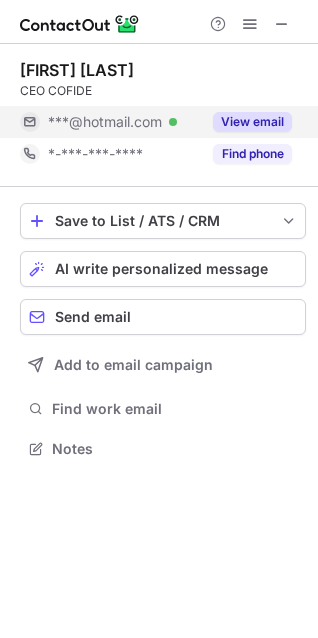 click on "View email" at bounding box center (252, 122) 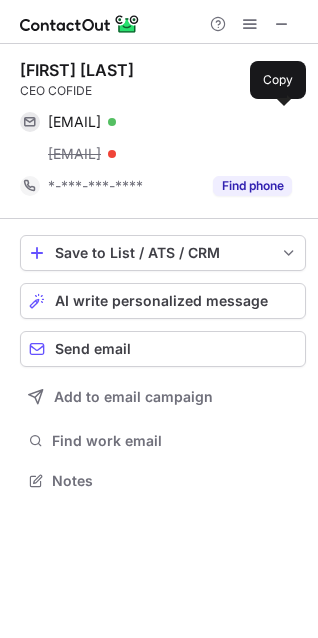scroll, scrollTop: 10, scrollLeft: 10, axis: both 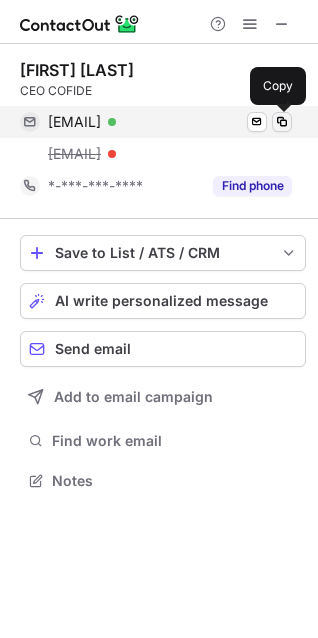 click at bounding box center [282, 122] 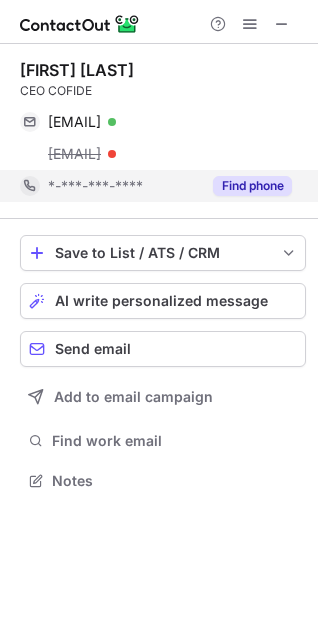 click on "Find phone" at bounding box center [252, 186] 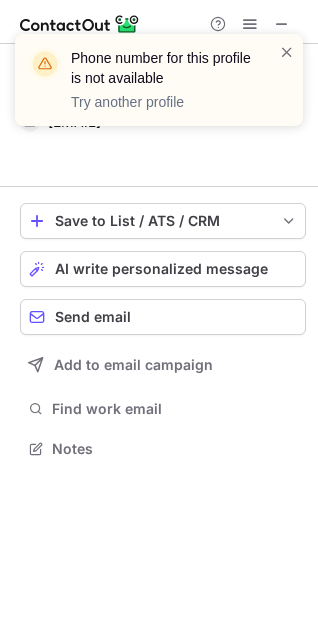scroll, scrollTop: 403, scrollLeft: 318, axis: both 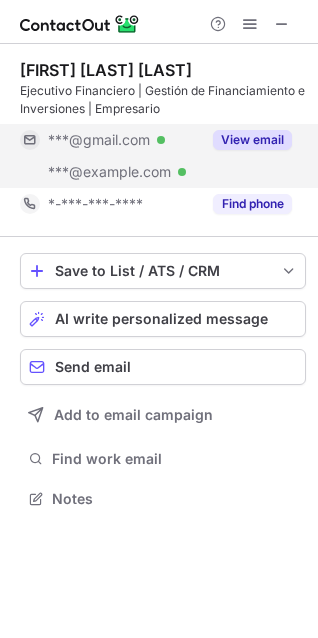 click on "View email" at bounding box center (252, 140) 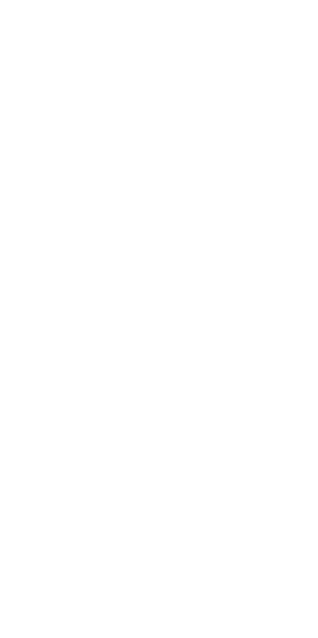 scroll, scrollTop: 0, scrollLeft: 0, axis: both 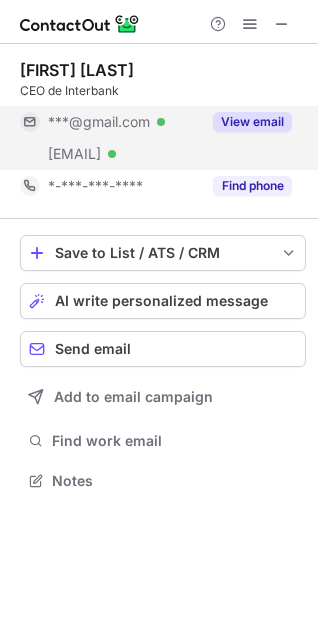 click on "View email" at bounding box center (252, 122) 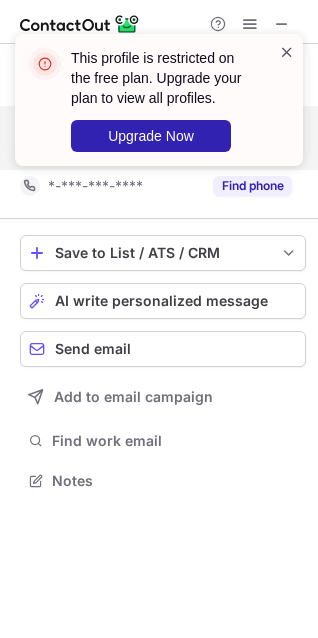 click at bounding box center (287, 52) 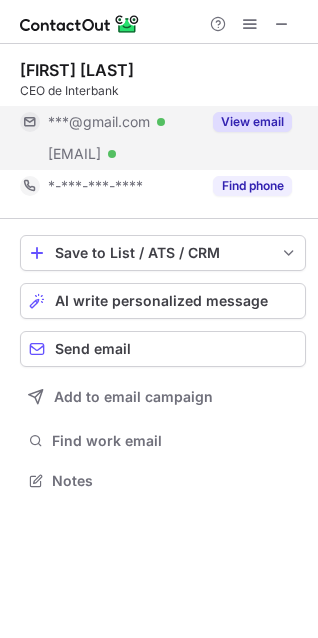click on "***@gmail.com" at bounding box center (99, 122) 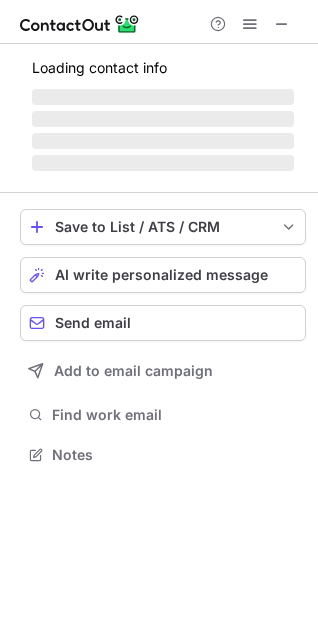 scroll, scrollTop: 441, scrollLeft: 318, axis: both 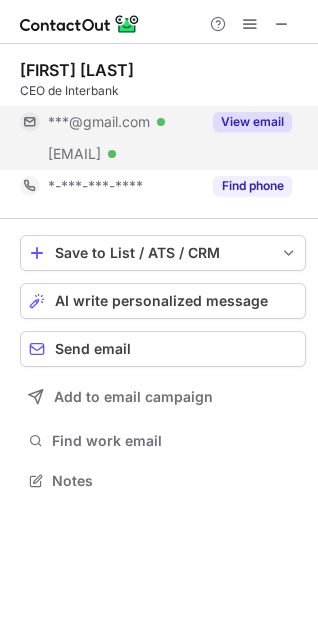 click on "View email" at bounding box center (252, 122) 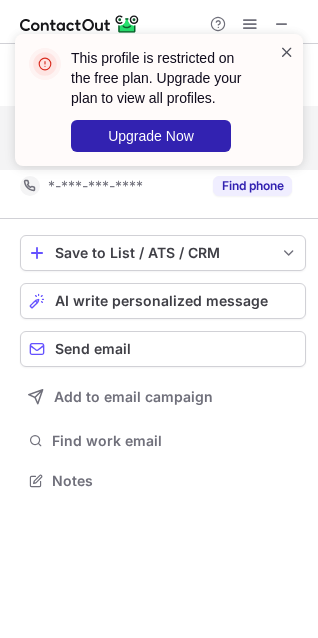 click at bounding box center (287, 52) 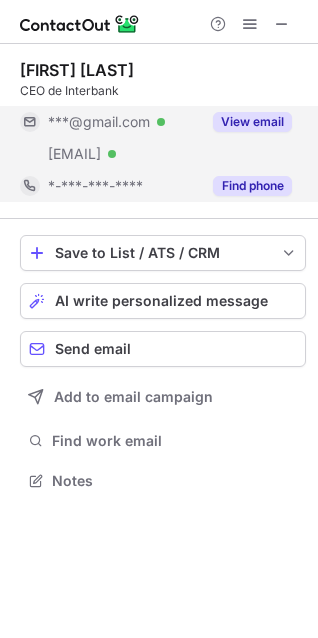 click on "*-***-***-****" at bounding box center (95, 186) 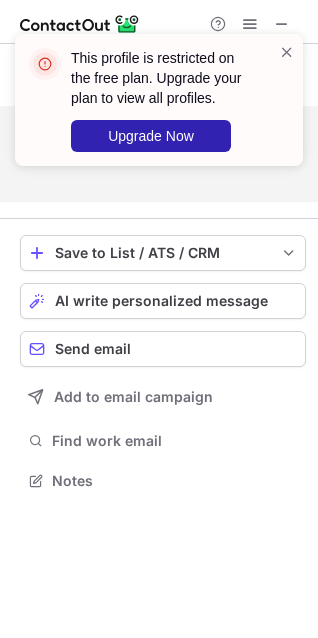 scroll, scrollTop: 435, scrollLeft: 318, axis: both 